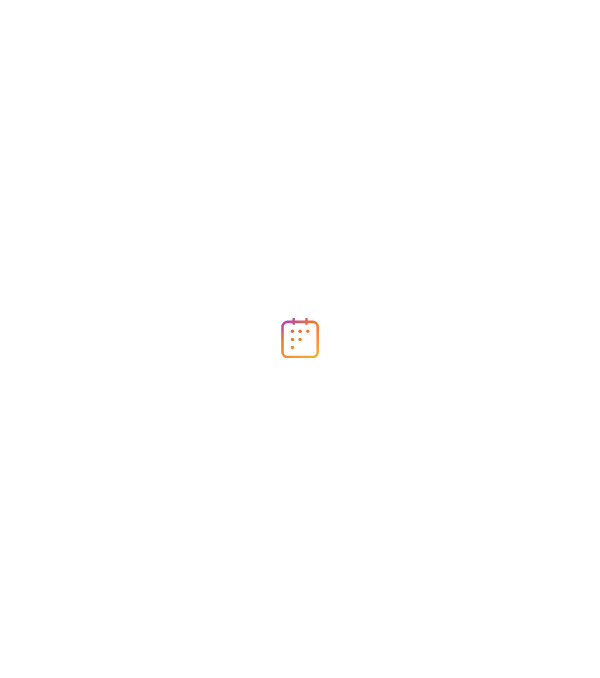 scroll, scrollTop: 0, scrollLeft: 0, axis: both 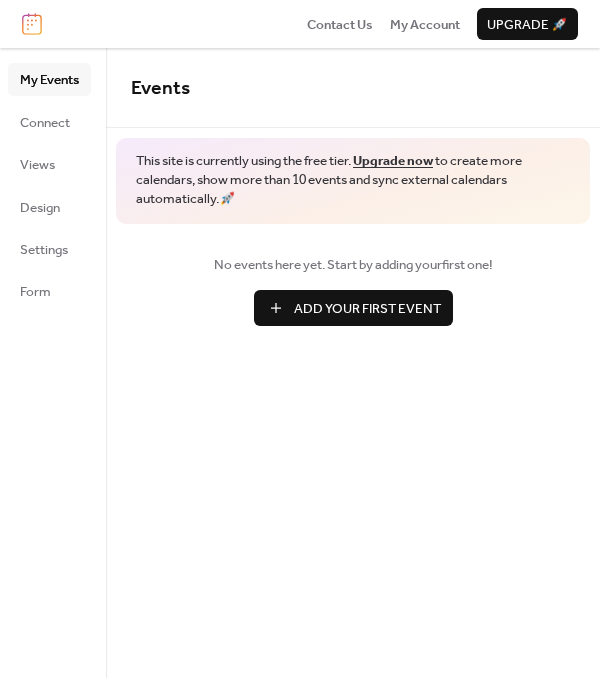 click on "Add Your First Event" at bounding box center [367, 309] 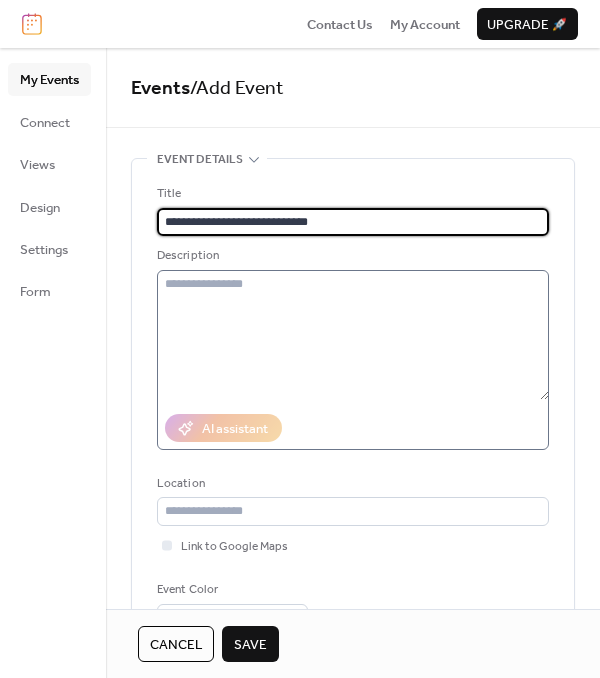 type on "**********" 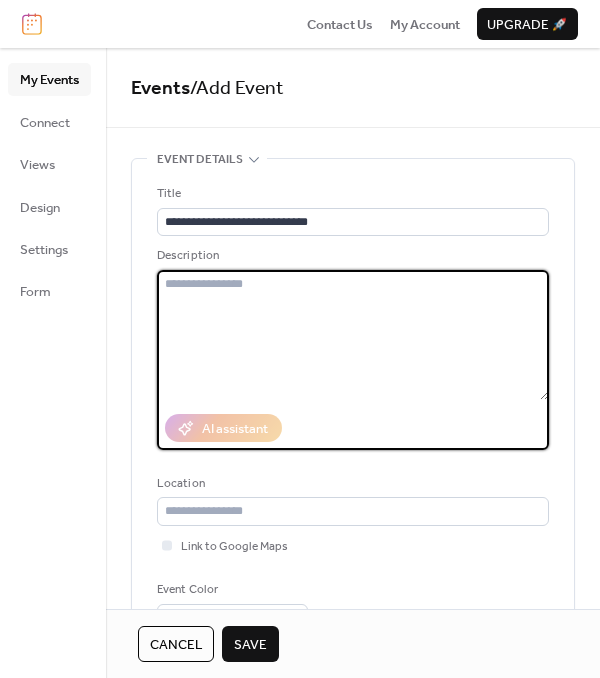 click at bounding box center (353, 335) 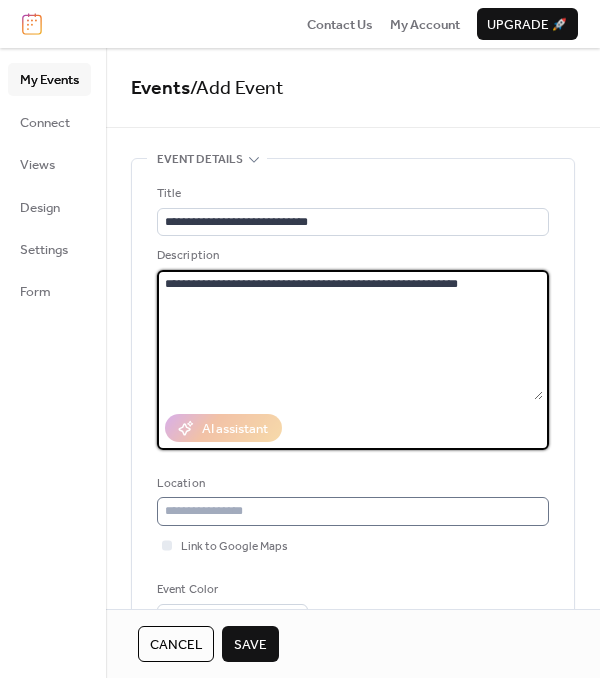 type on "**********" 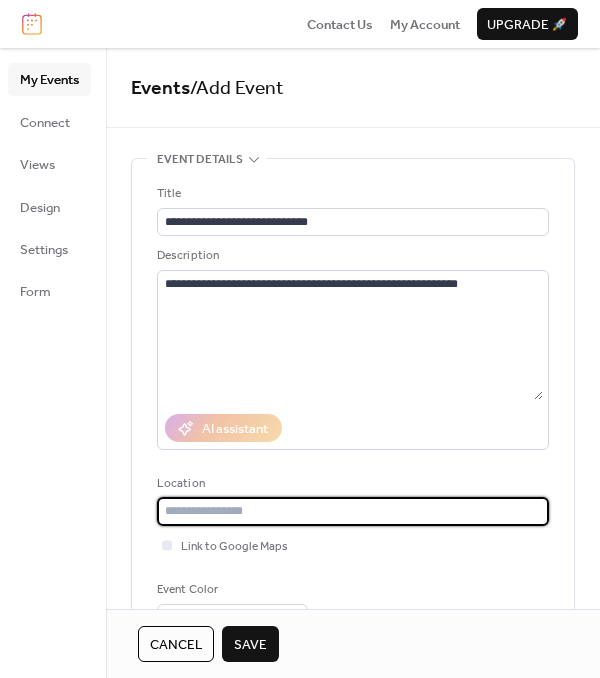 click at bounding box center (353, 511) 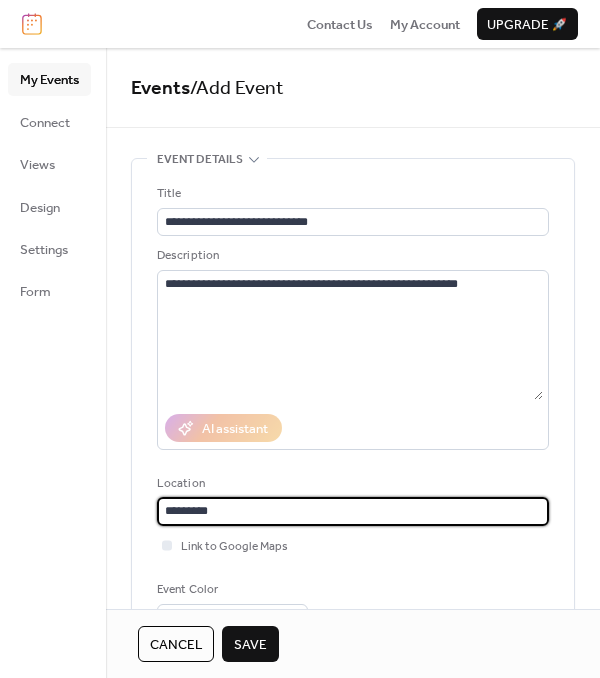 type on "*********" 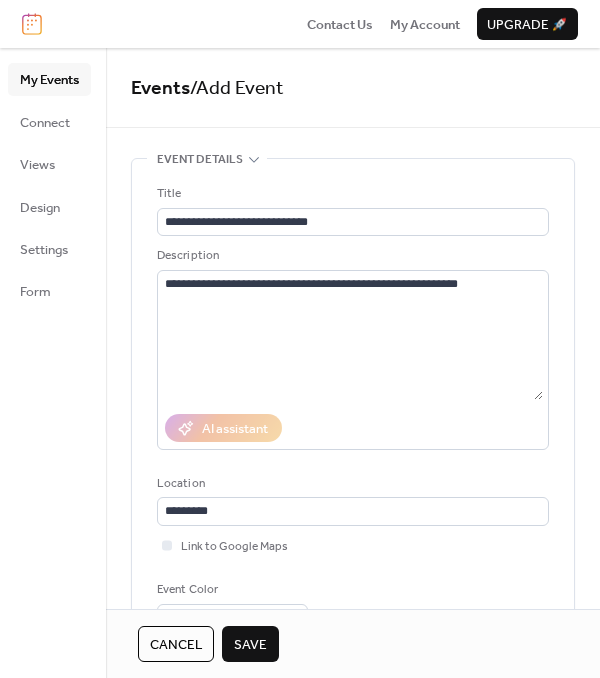 click on "**********" at bounding box center (353, 408) 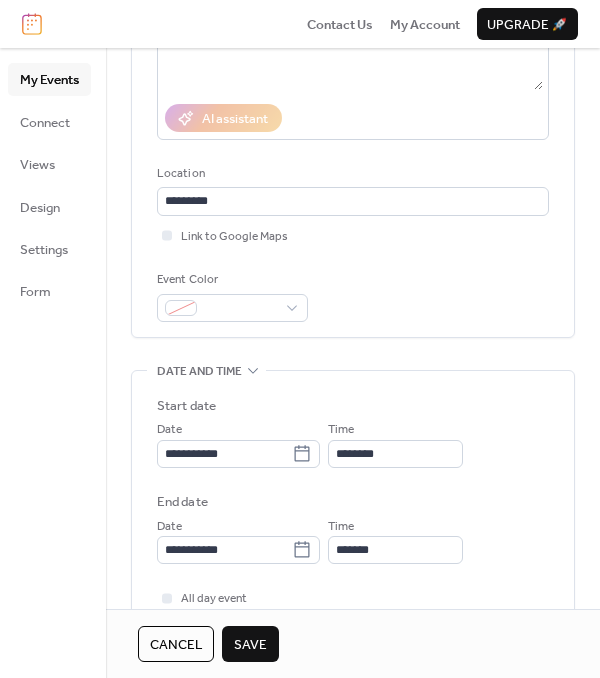 scroll, scrollTop: 313, scrollLeft: 0, axis: vertical 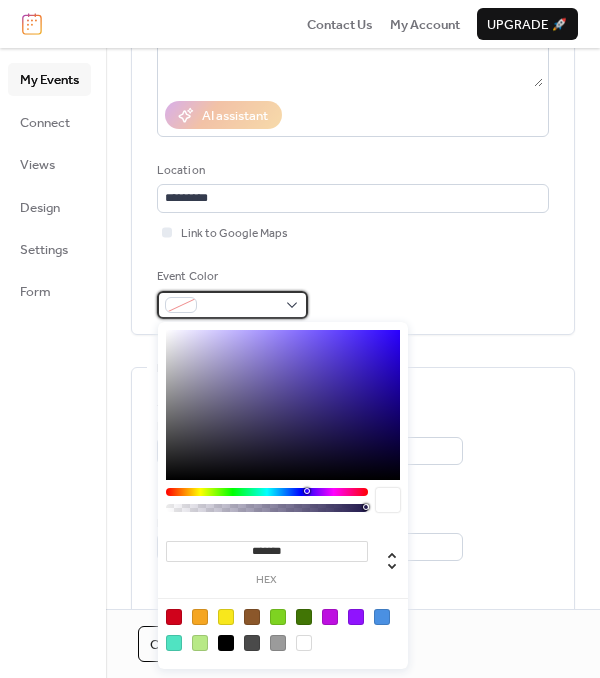 click at bounding box center [232, 305] 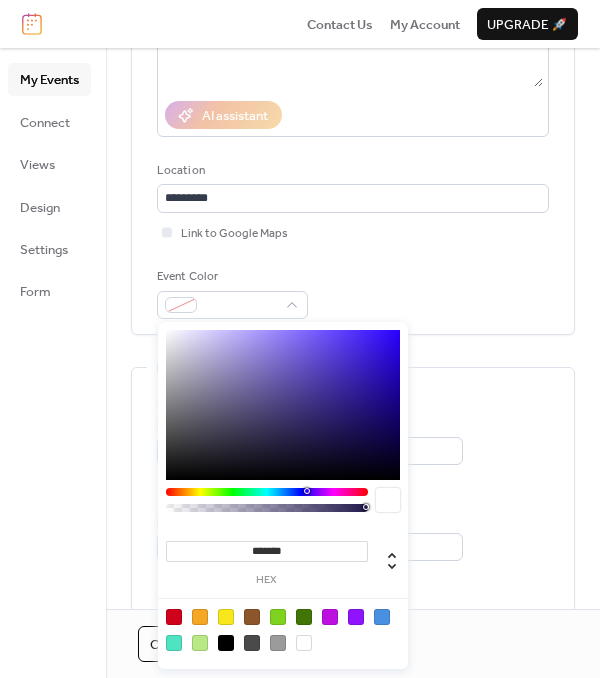 drag, startPoint x: 305, startPoint y: 487, endPoint x: 324, endPoint y: 487, distance: 19 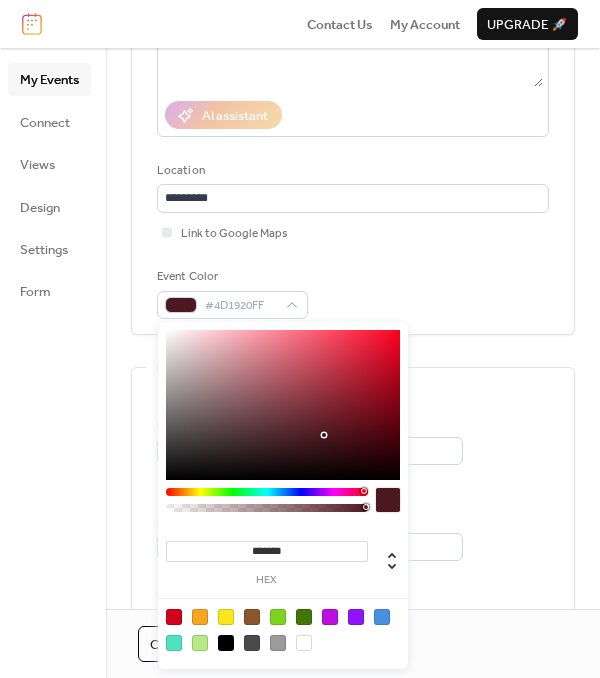 drag, startPoint x: 304, startPoint y: 490, endPoint x: 363, endPoint y: 491, distance: 59.008472 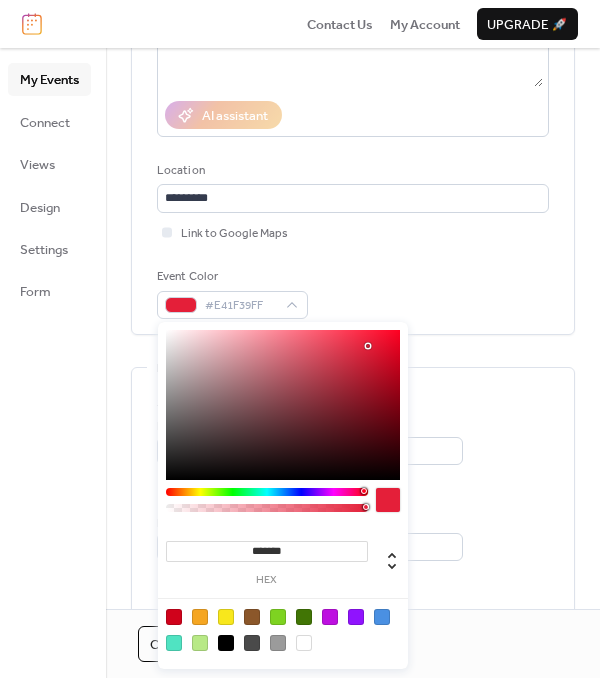 type on "*******" 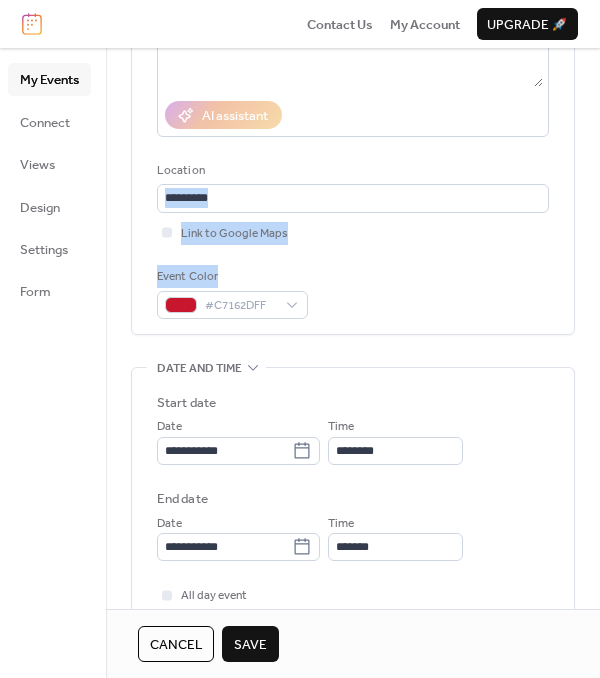 drag, startPoint x: 593, startPoint y: 198, endPoint x: 597, endPoint y: 259, distance: 61.13101 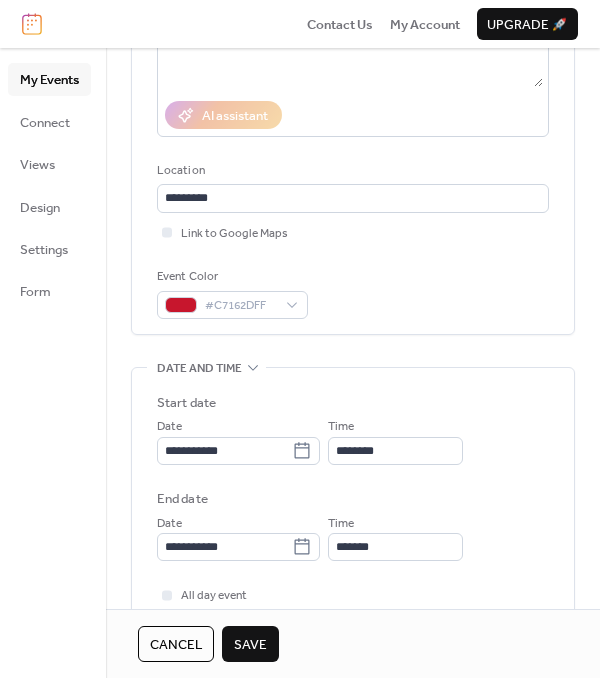 click on "**********" at bounding box center (353, 491) 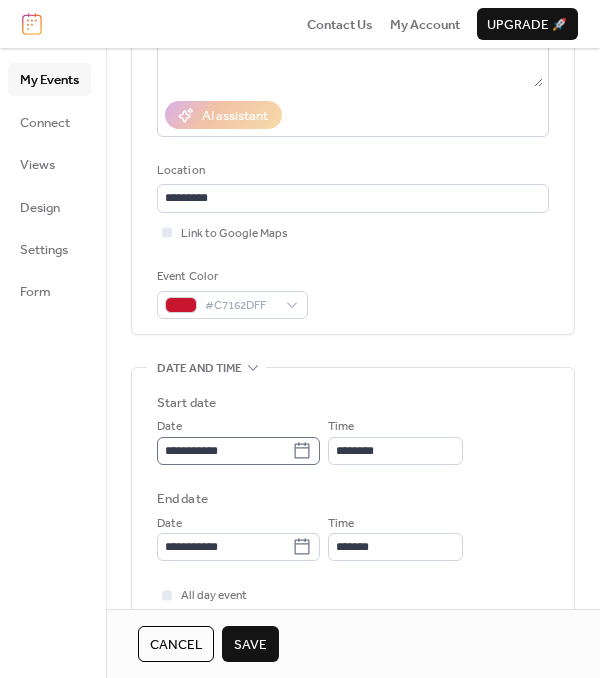 click 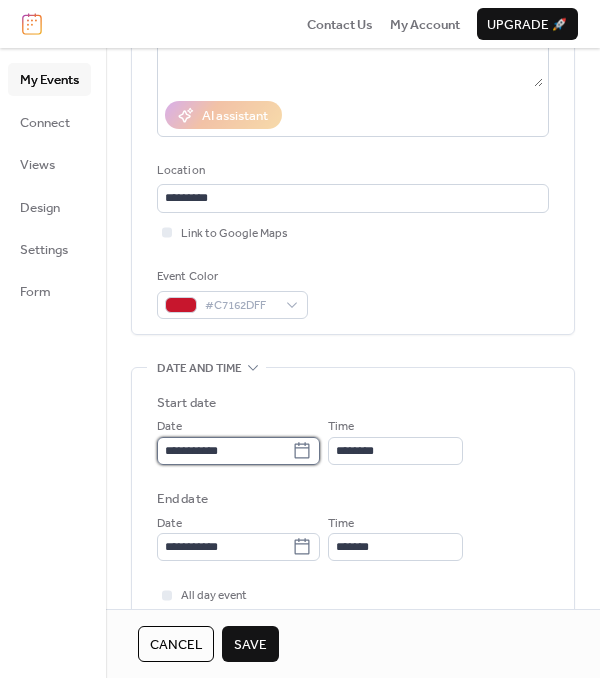 click on "**********" at bounding box center [224, 451] 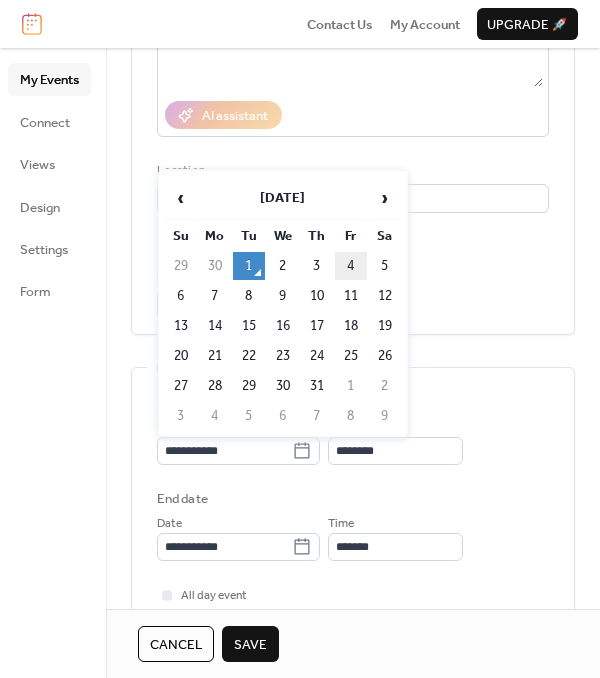 click on "4" at bounding box center (351, 266) 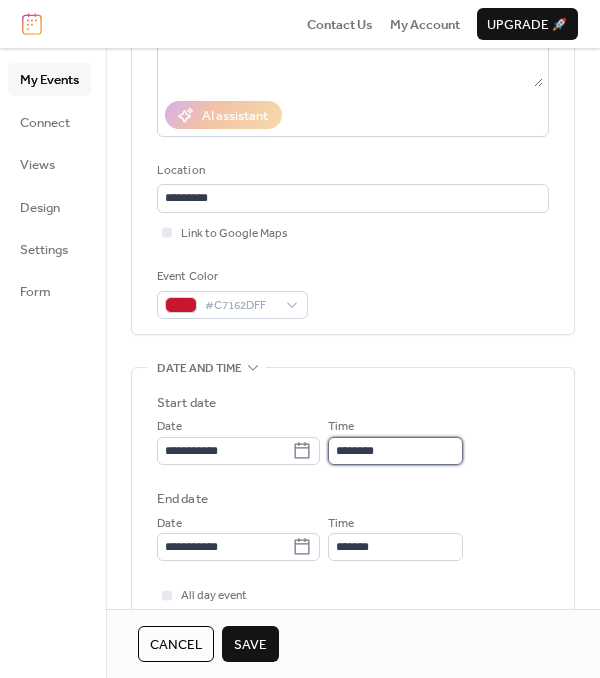 click on "********" at bounding box center [395, 451] 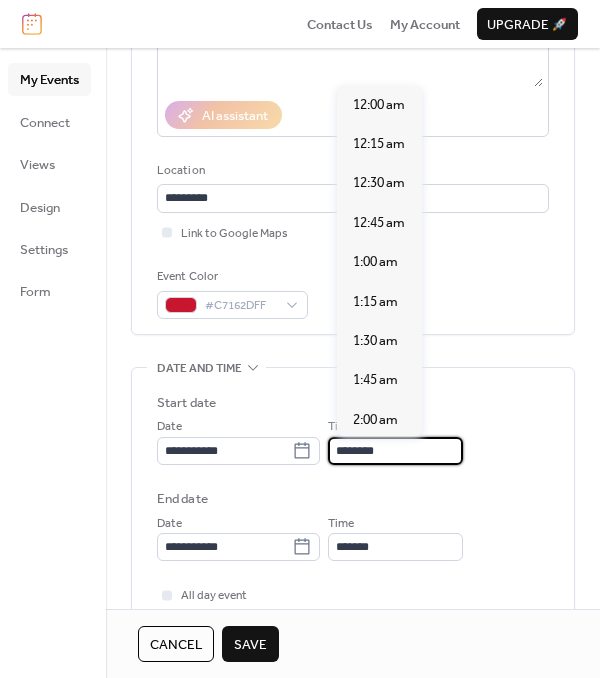 scroll, scrollTop: 1900, scrollLeft: 0, axis: vertical 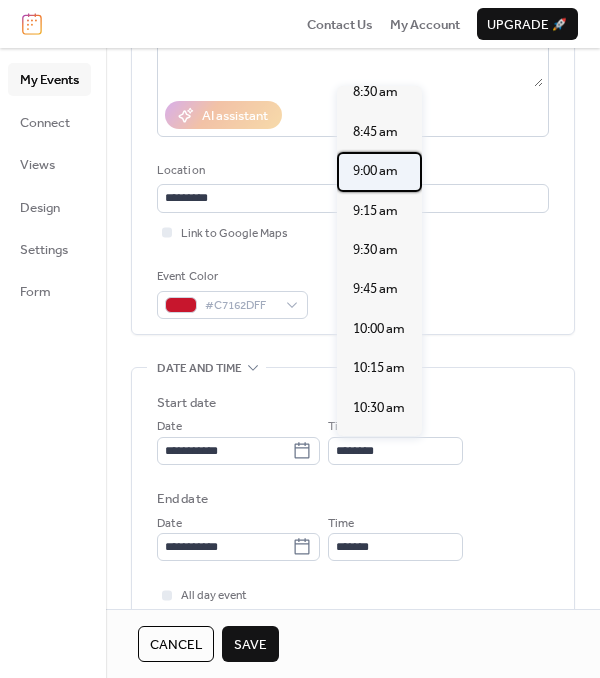 click on "9:00 am" at bounding box center [375, 171] 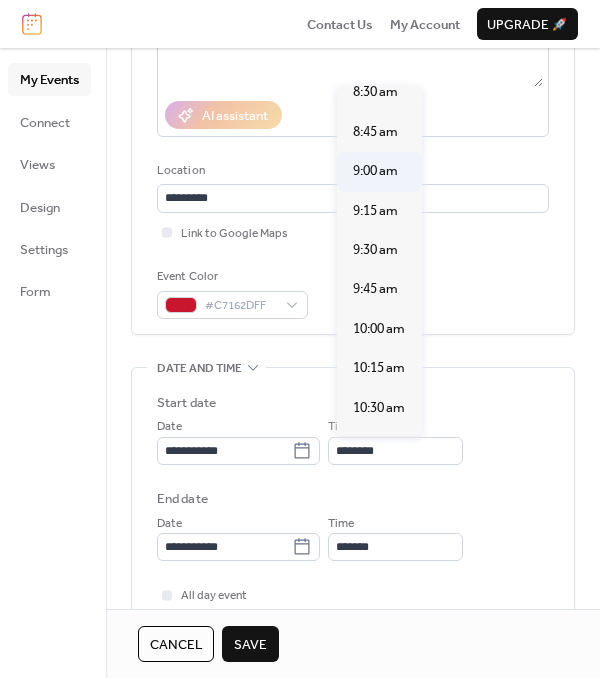 type on "*******" 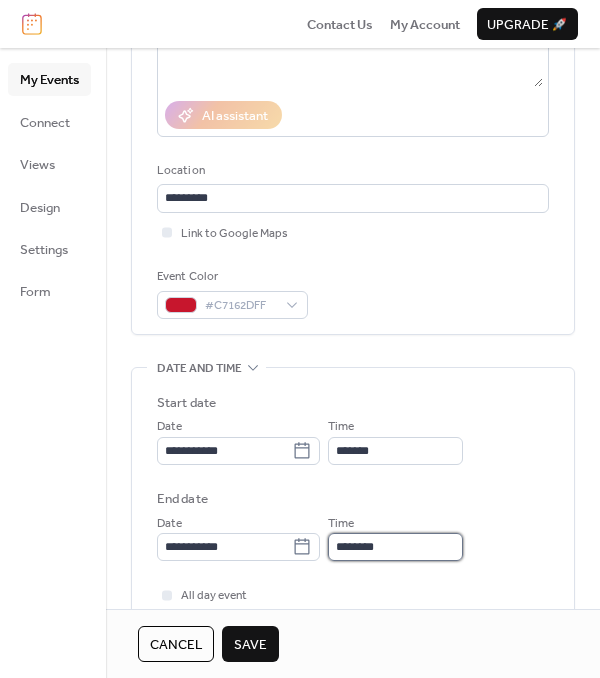 click on "********" at bounding box center (395, 547) 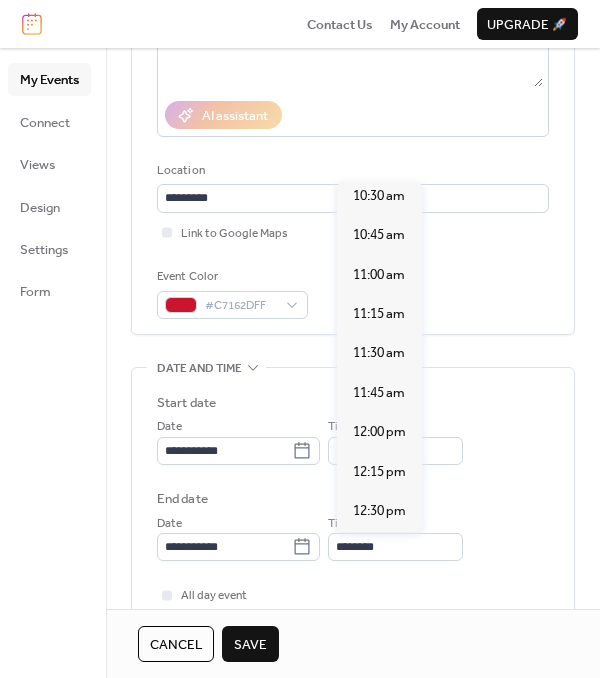 scroll, scrollTop: 202, scrollLeft: 0, axis: vertical 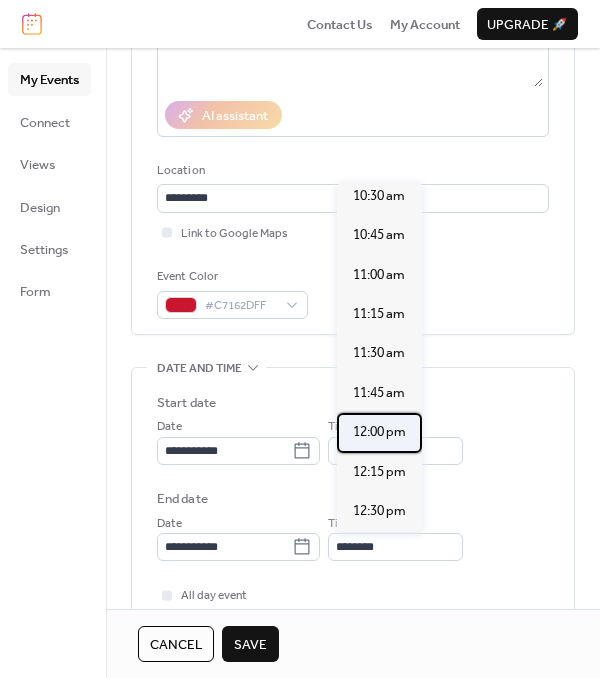 click on "12:00 pm" at bounding box center (379, 432) 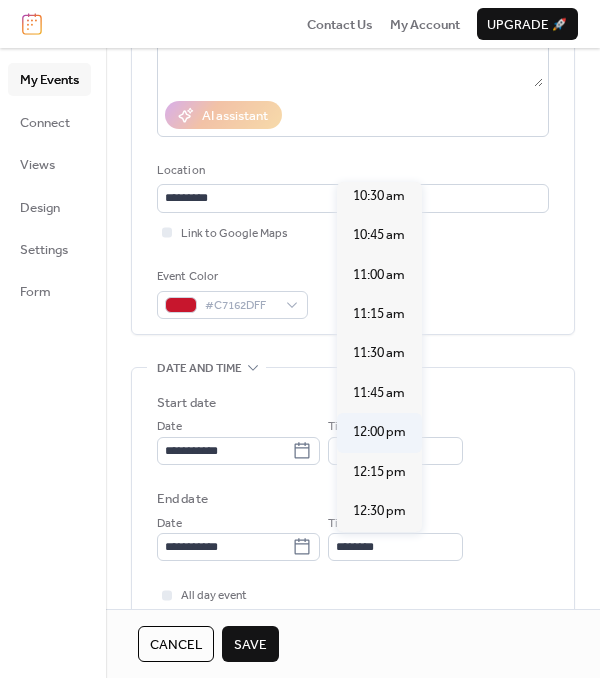 type on "********" 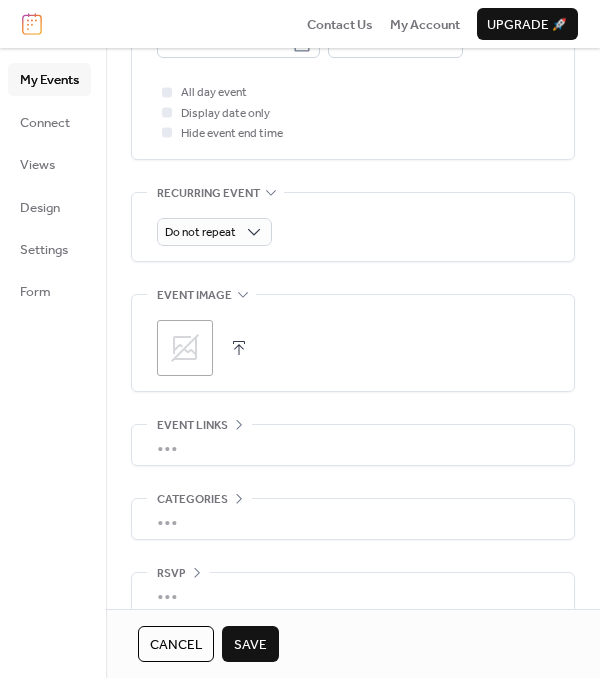scroll, scrollTop: 839, scrollLeft: 0, axis: vertical 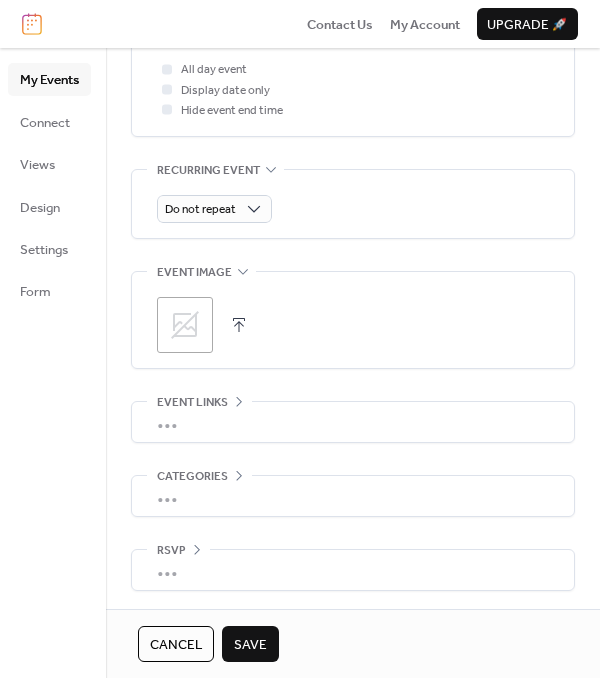 click on "Save" at bounding box center (250, 645) 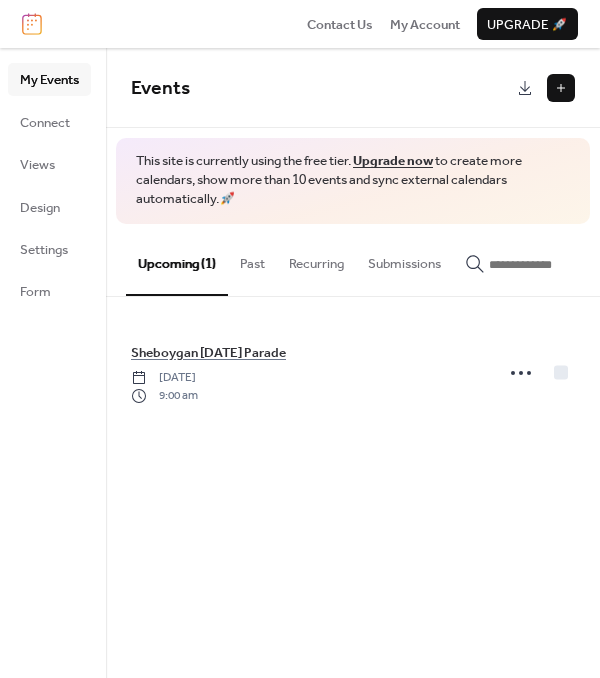 click at bounding box center [561, 88] 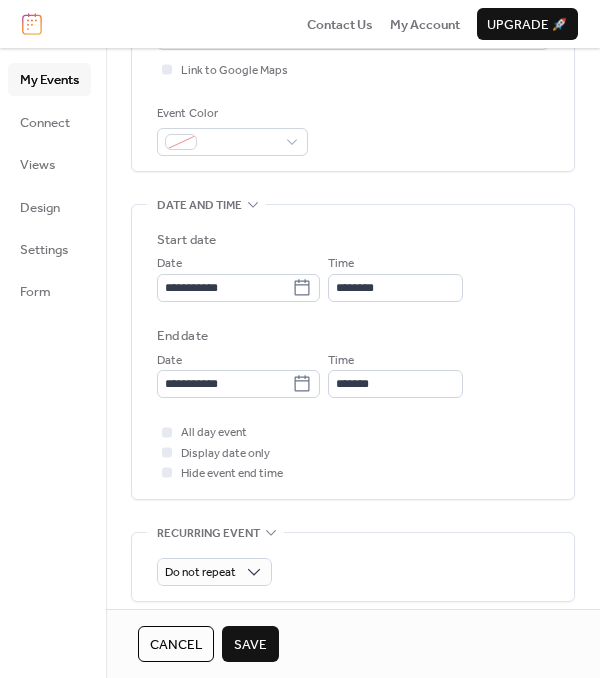 scroll, scrollTop: 482, scrollLeft: 0, axis: vertical 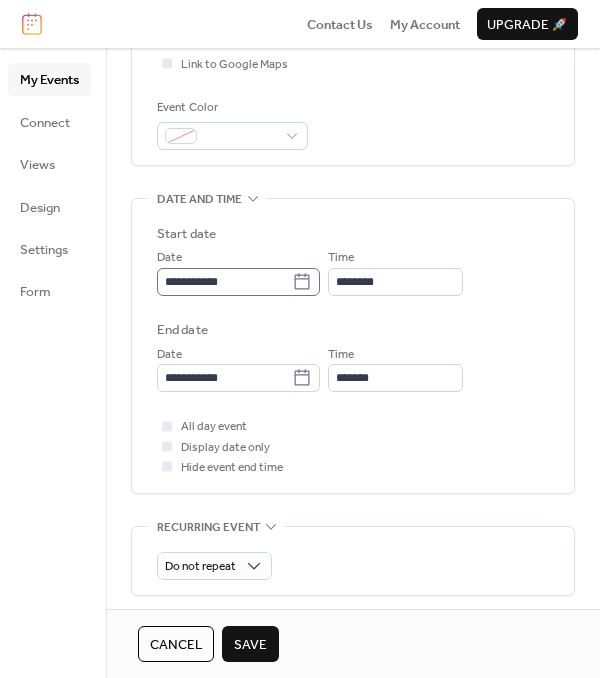 type on "**********" 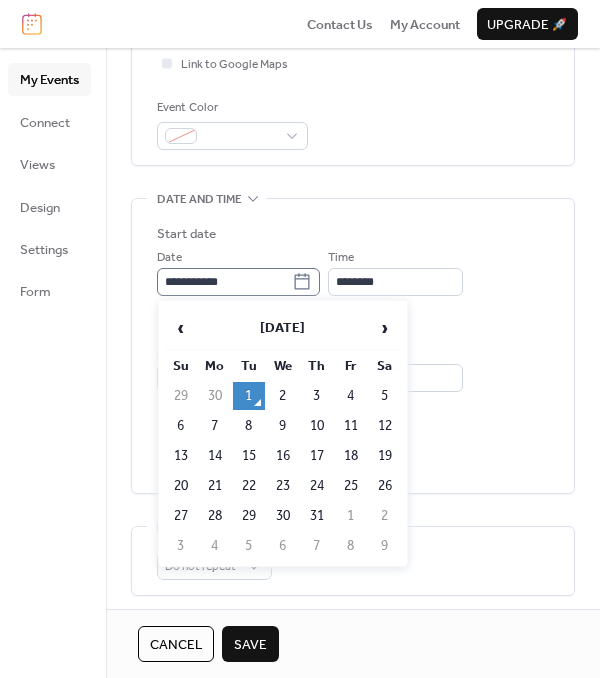 click 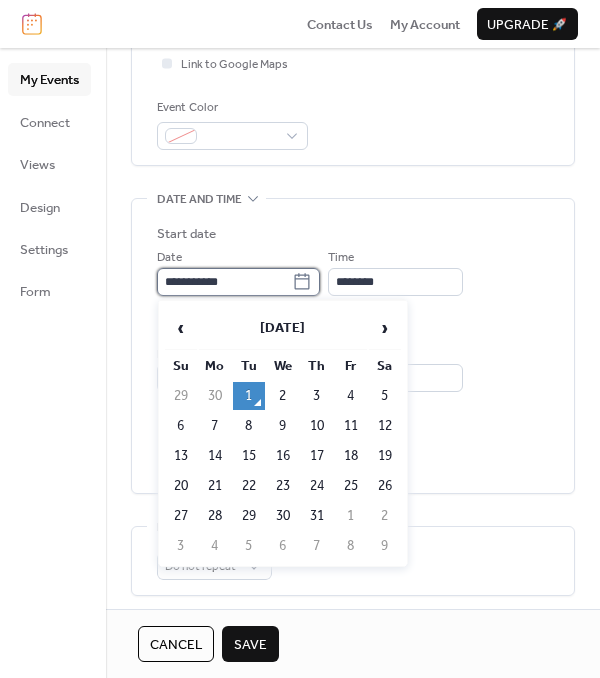 click on "**********" at bounding box center (224, 282) 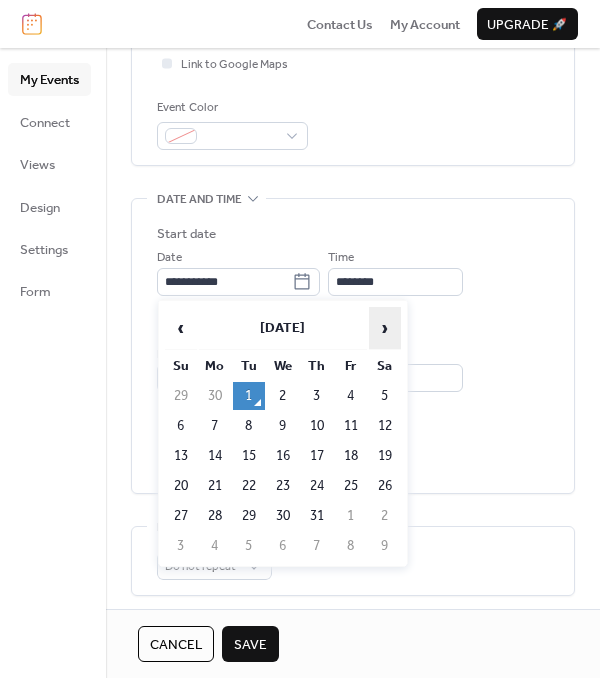 click on "›" at bounding box center [385, 328] 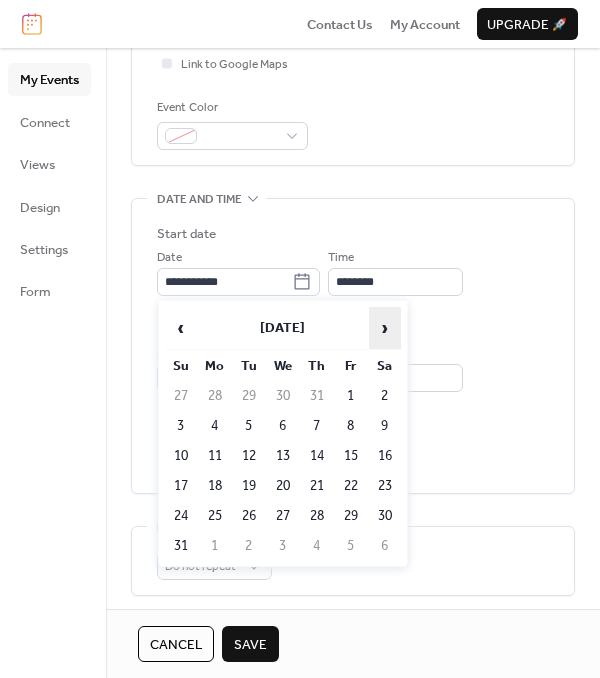 click on "›" at bounding box center [385, 328] 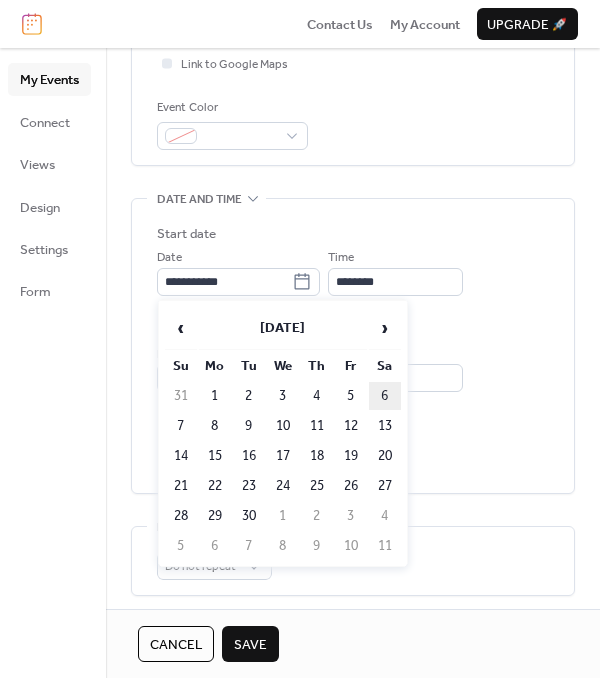 click on "6" at bounding box center (385, 396) 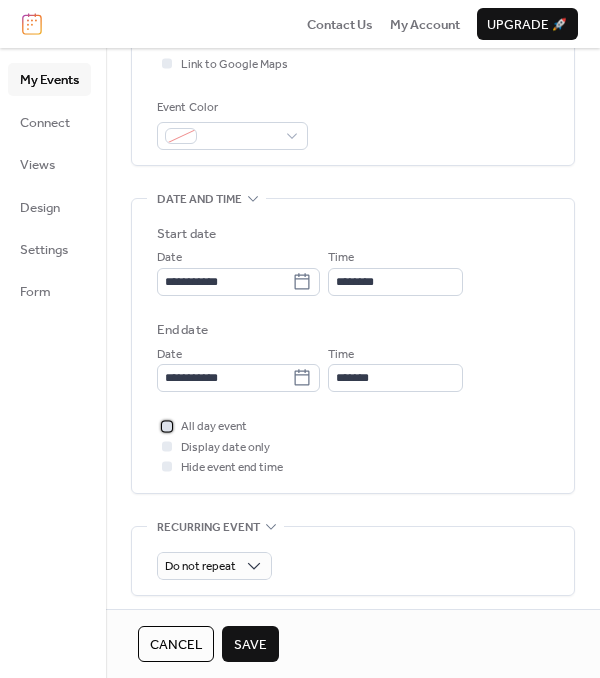 click at bounding box center [167, 426] 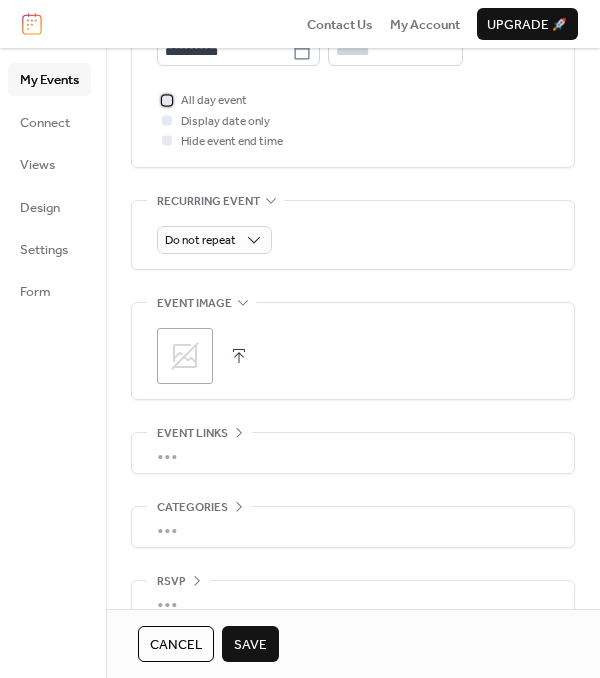 scroll, scrollTop: 839, scrollLeft: 0, axis: vertical 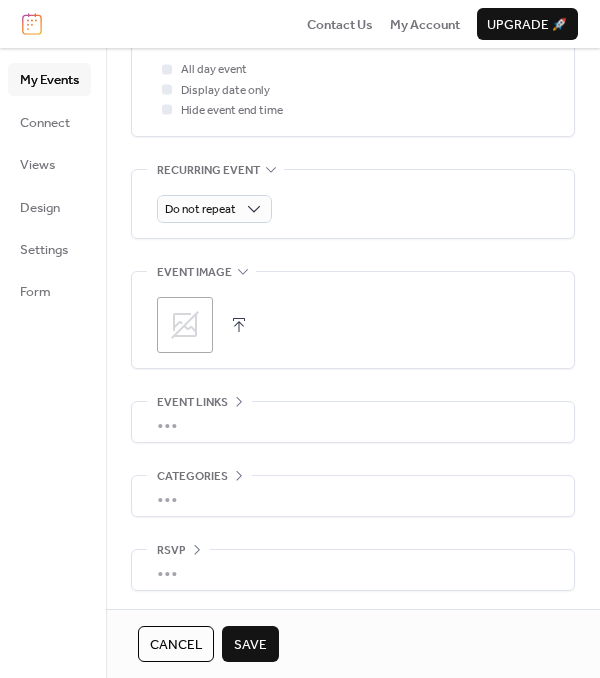 click on "Save" at bounding box center [250, 645] 